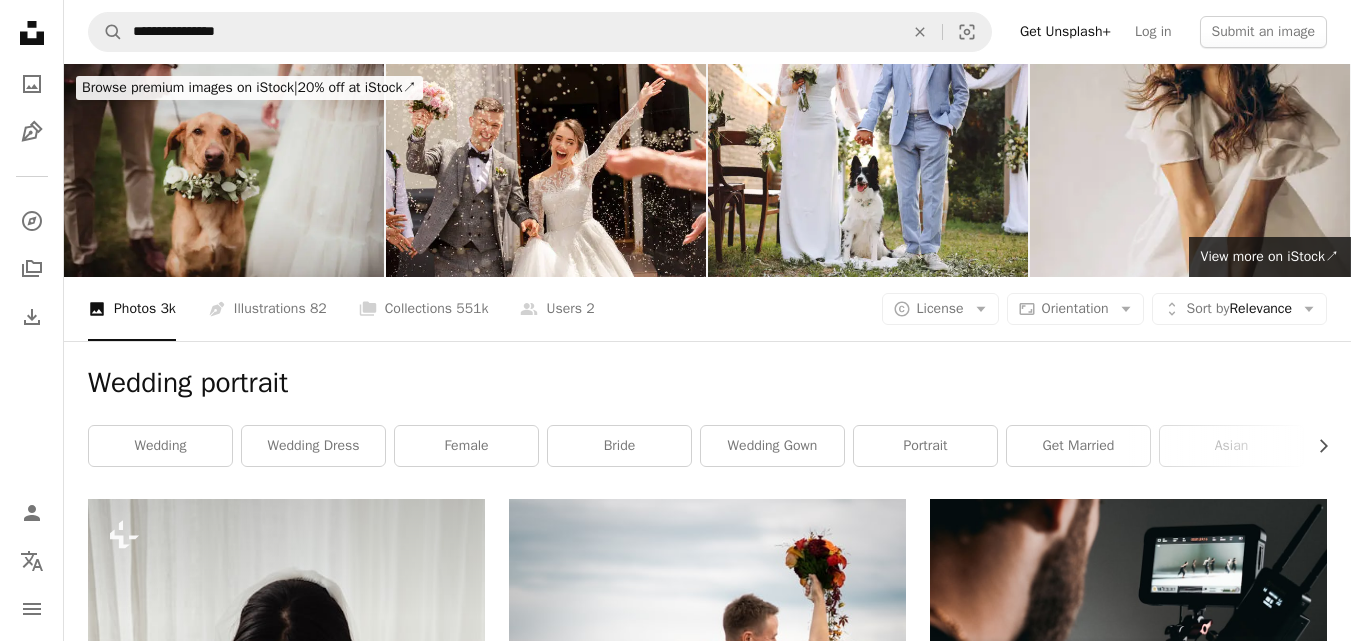 scroll, scrollTop: 1695, scrollLeft: 0, axis: vertical 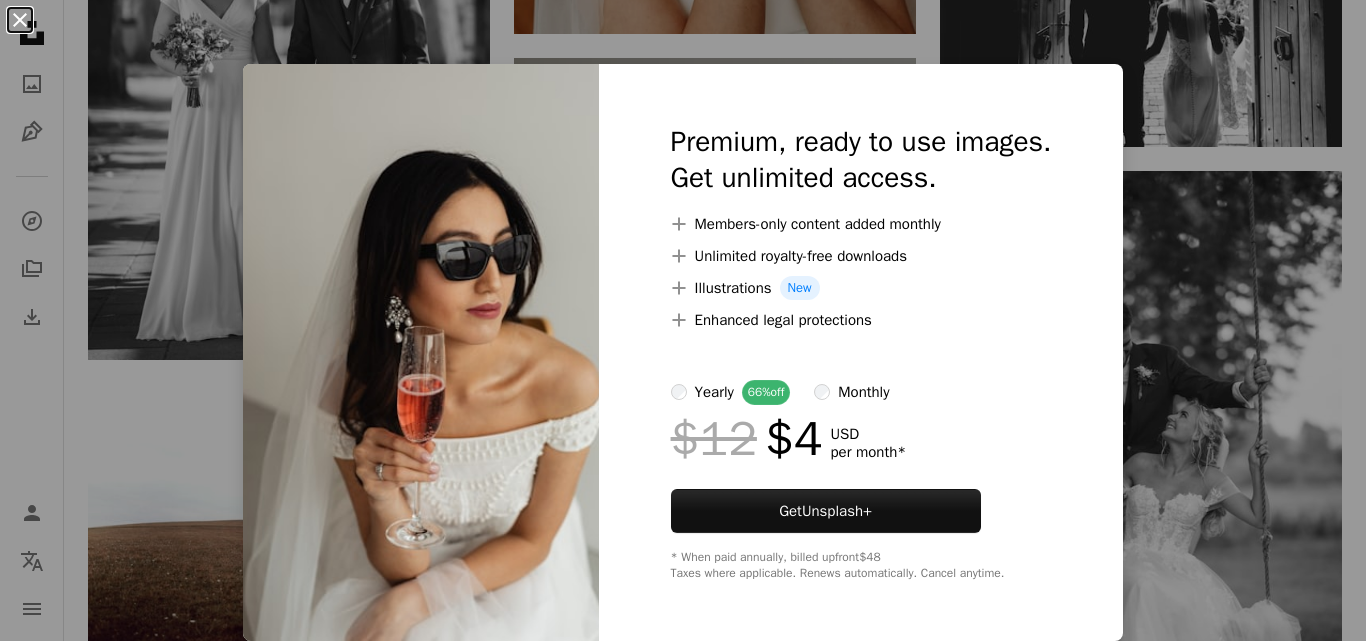 click on "An X shape" at bounding box center [20, 20] 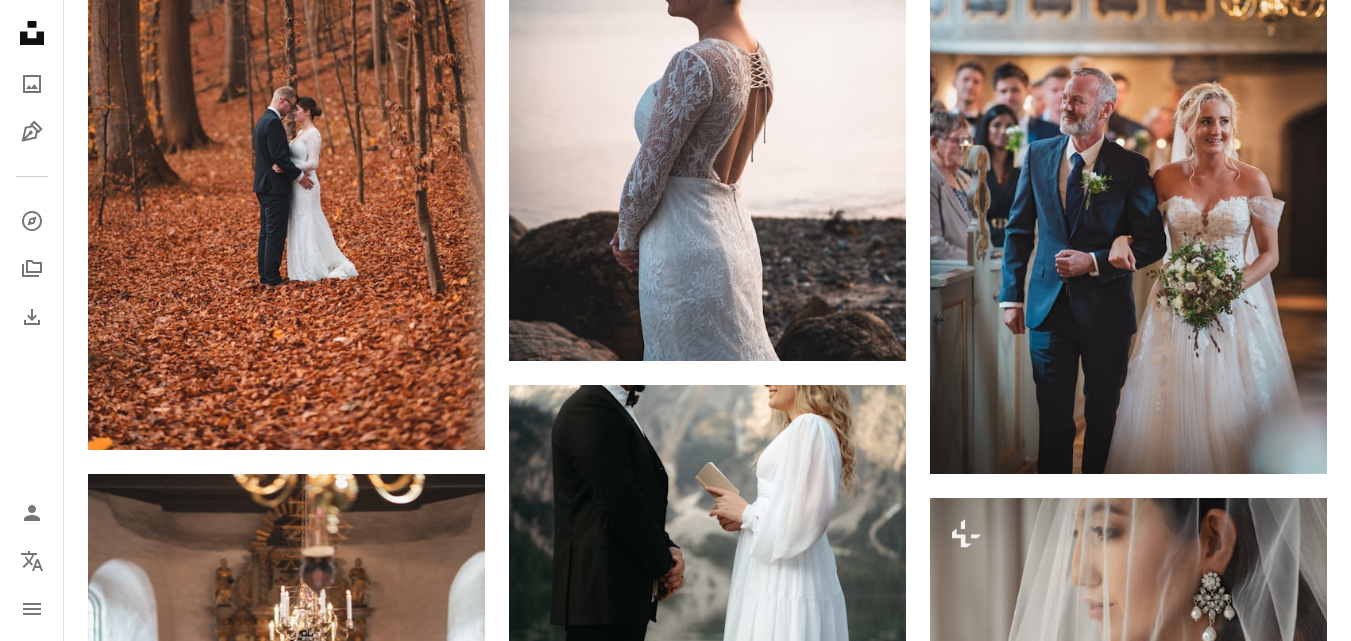 scroll, scrollTop: 3122, scrollLeft: 0, axis: vertical 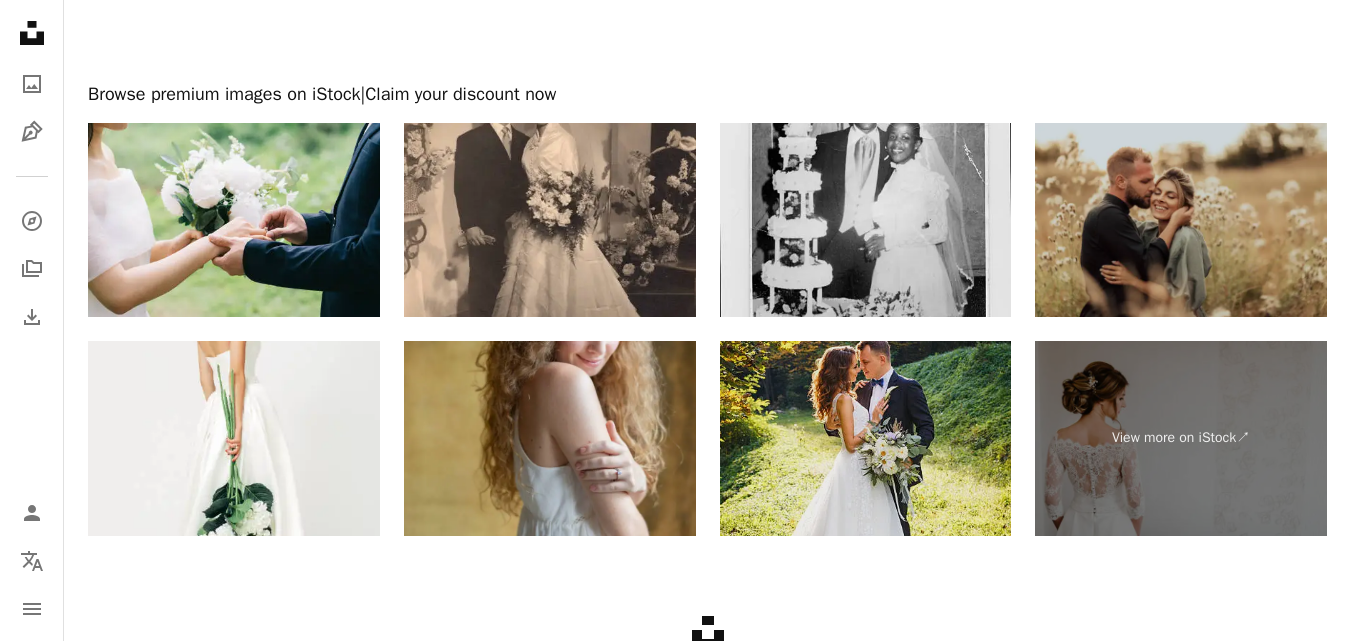 click at bounding box center [866, 438] 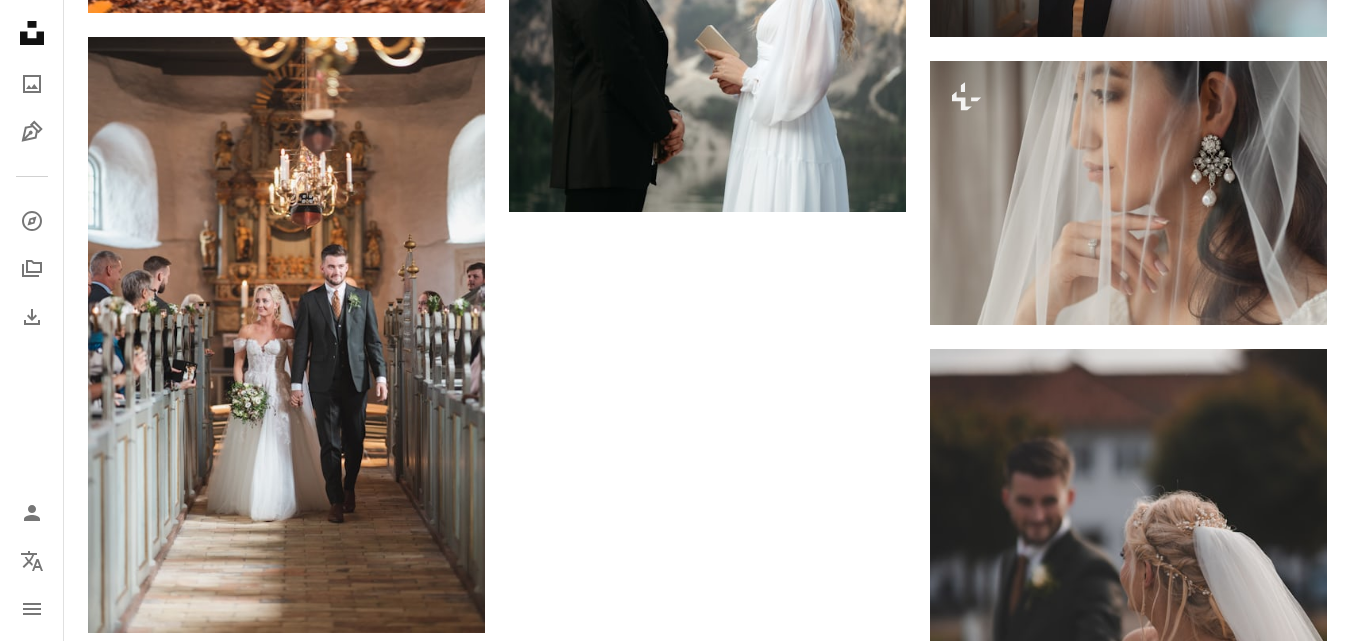 scroll, scrollTop: 3586, scrollLeft: 0, axis: vertical 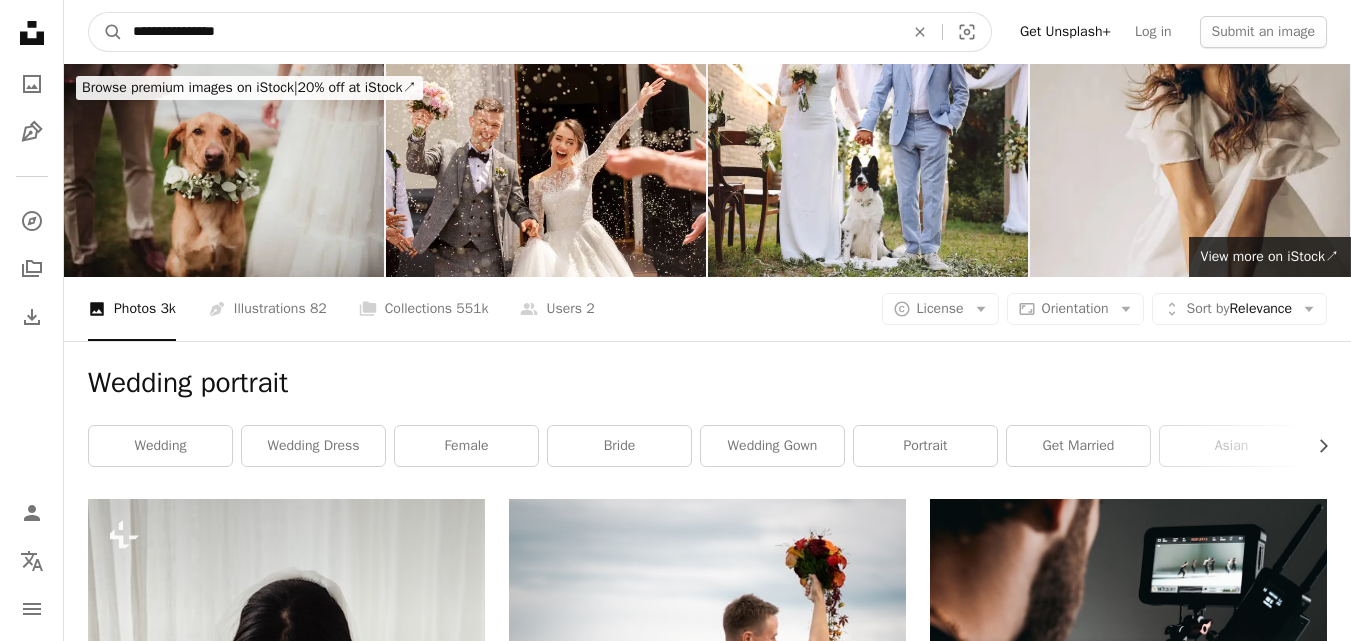 drag, startPoint x: 300, startPoint y: 39, endPoint x: 0, endPoint y: 20, distance: 300.60107 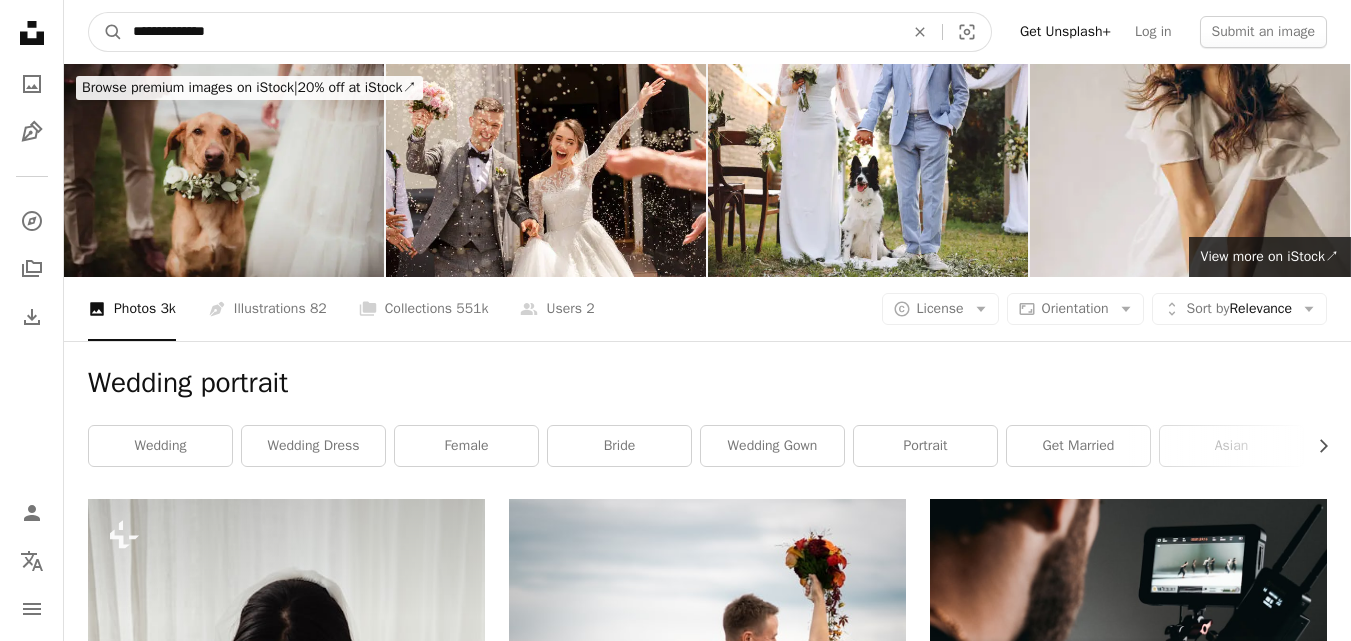type on "**********" 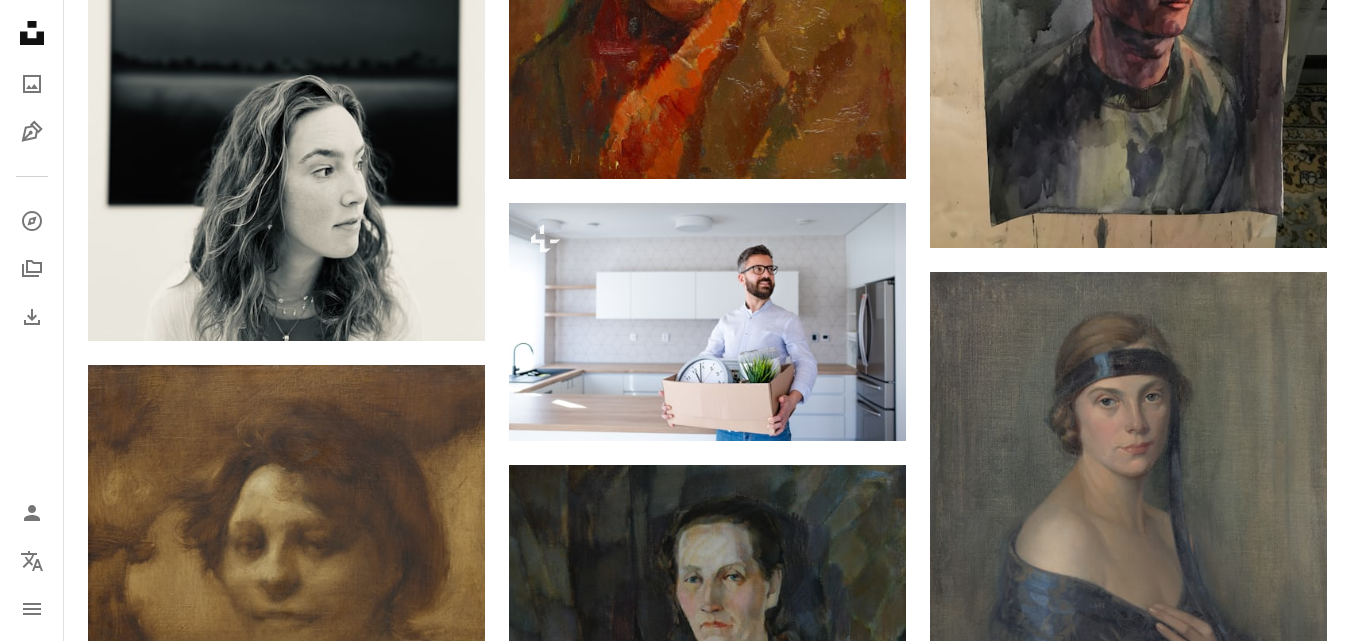 scroll, scrollTop: 0, scrollLeft: 0, axis: both 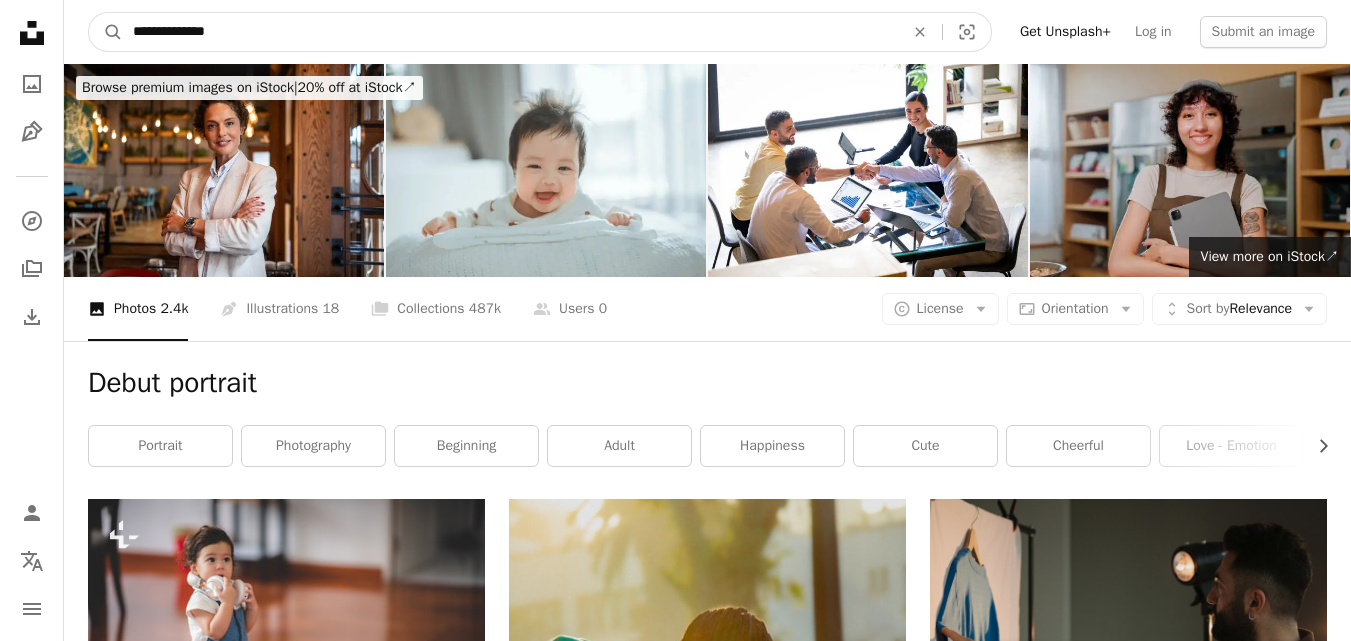 drag, startPoint x: 263, startPoint y: 21, endPoint x: 0, endPoint y: 37, distance: 263.48624 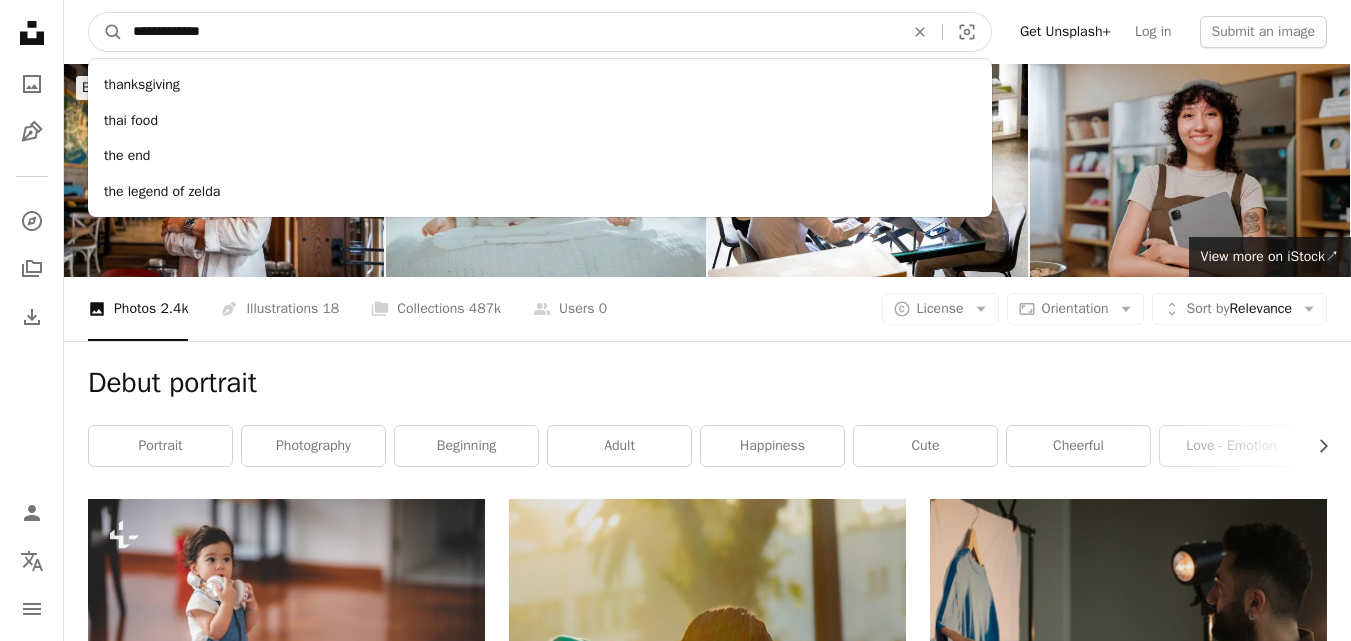 type on "**********" 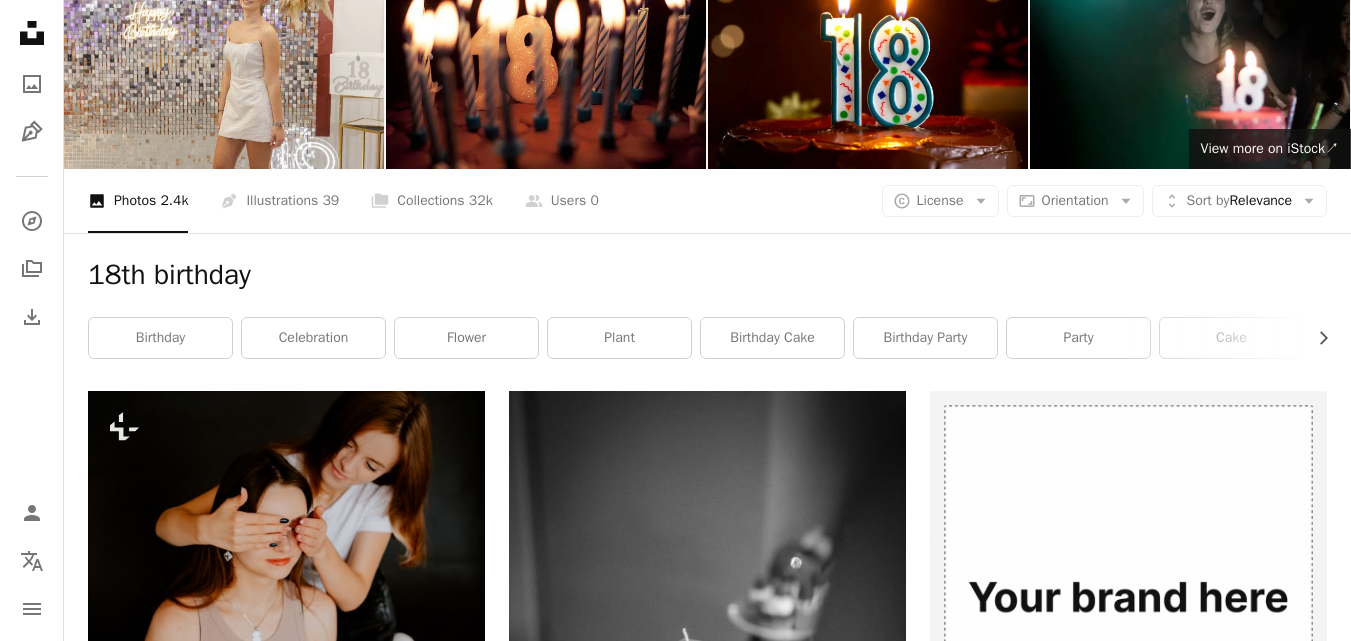 scroll, scrollTop: 0, scrollLeft: 0, axis: both 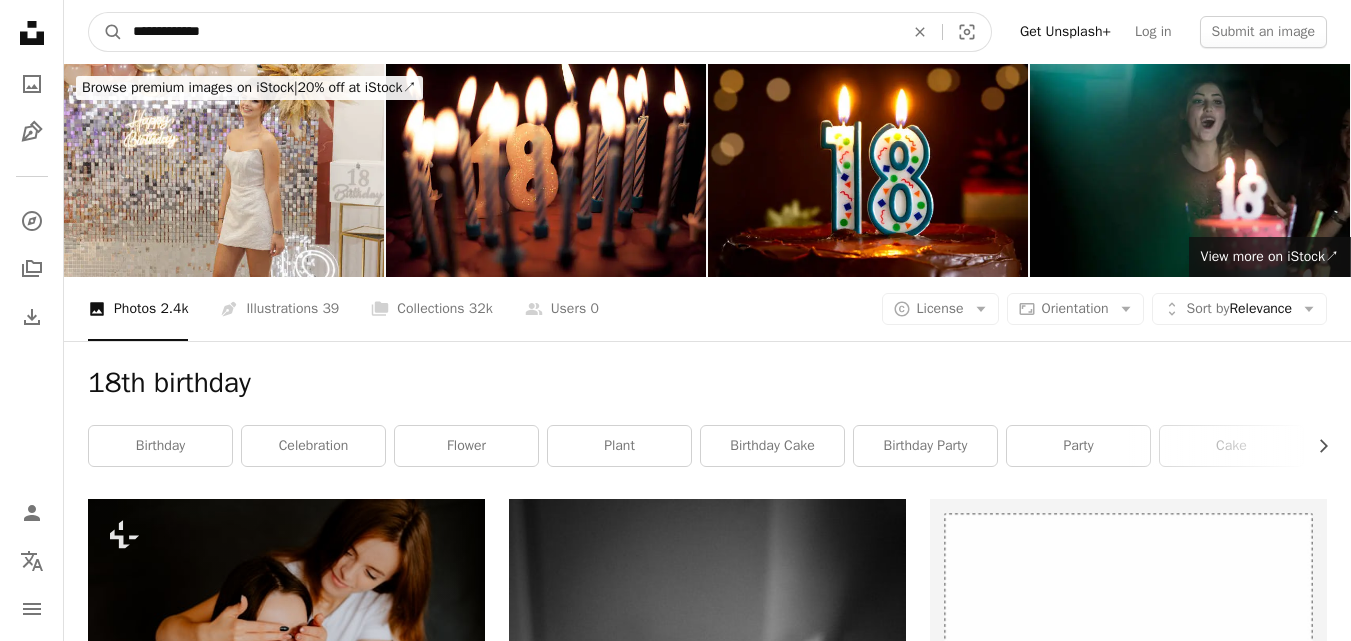 drag, startPoint x: 273, startPoint y: 21, endPoint x: 0, endPoint y: -20, distance: 276.06158 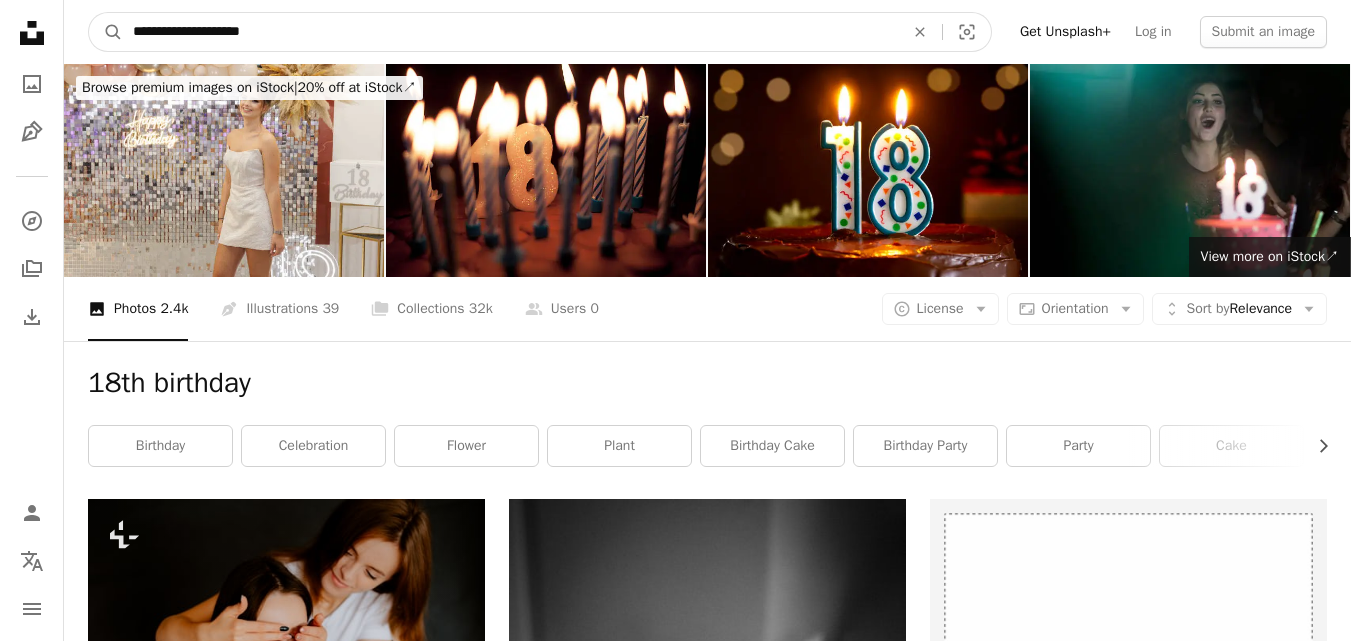 type on "**********" 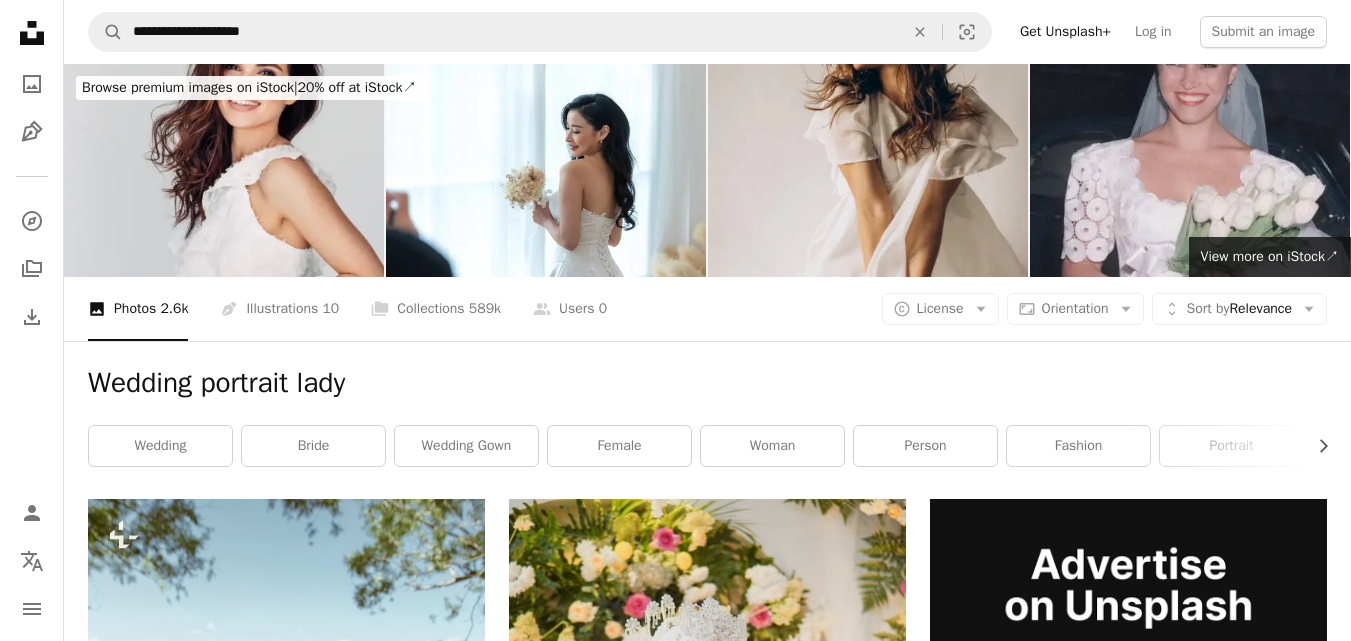 scroll, scrollTop: 481, scrollLeft: 0, axis: vertical 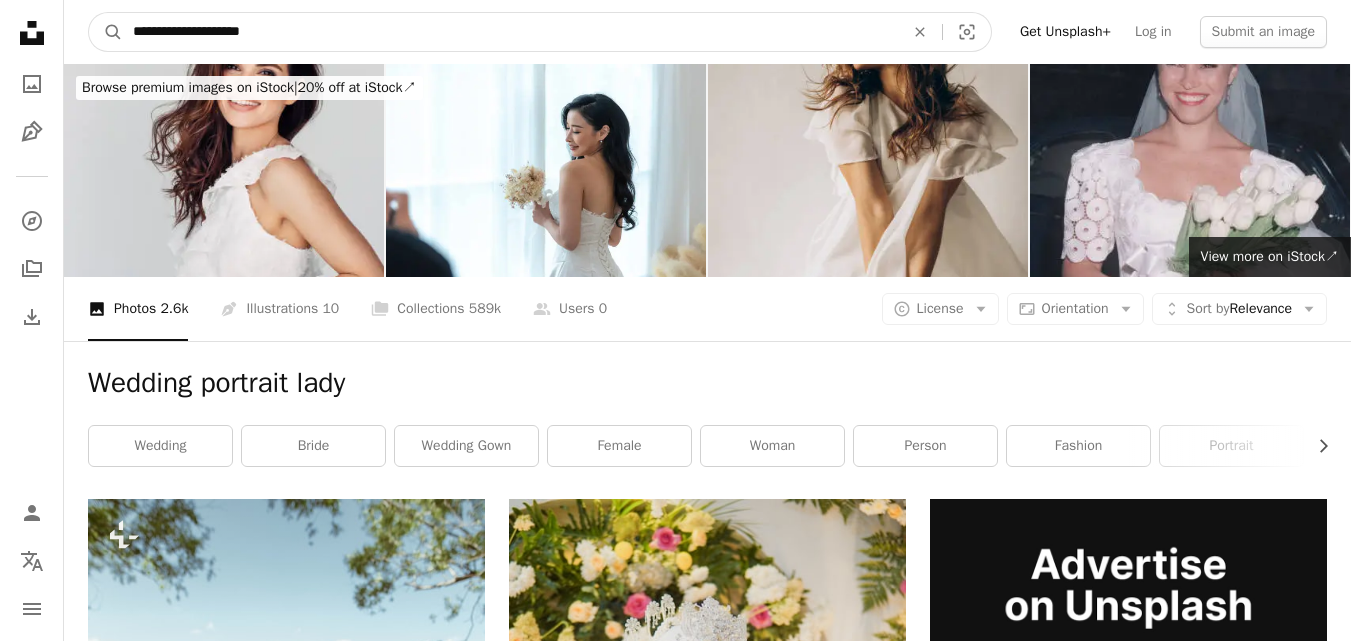 drag, startPoint x: 338, startPoint y: 25, endPoint x: 0, endPoint y: 18, distance: 338.07248 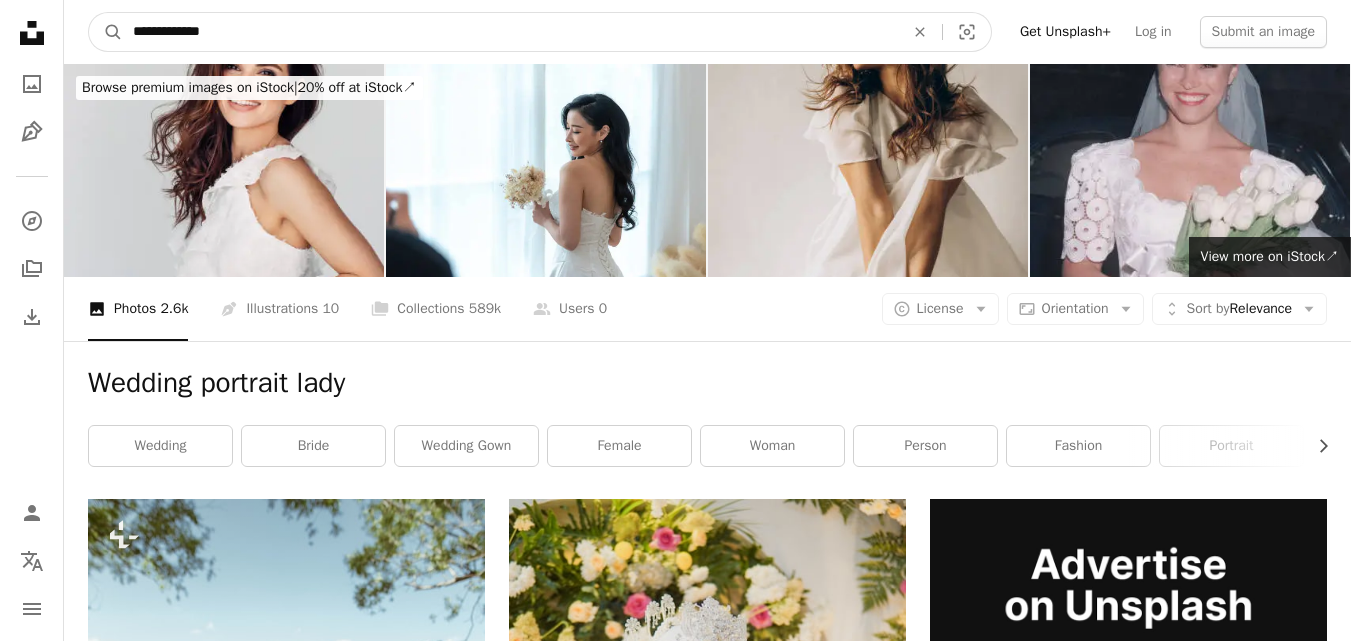 type on "**********" 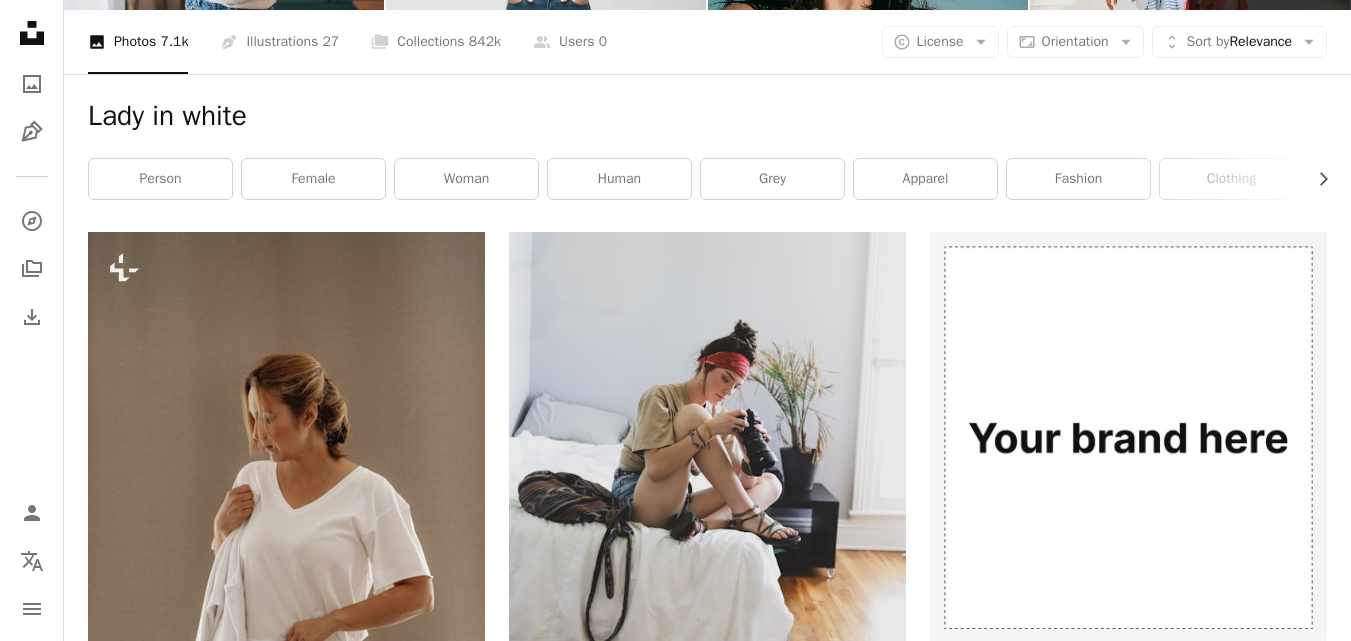 scroll, scrollTop: 0, scrollLeft: 0, axis: both 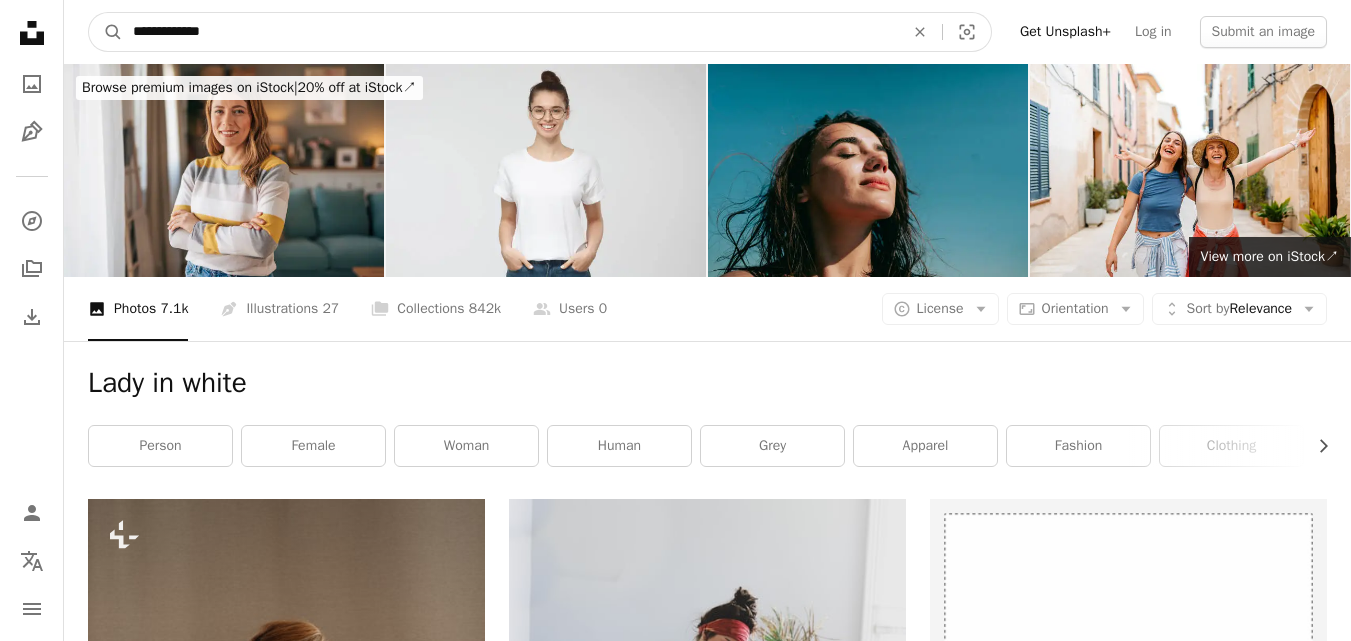 drag, startPoint x: 240, startPoint y: 28, endPoint x: 0, endPoint y: 35, distance: 240.10207 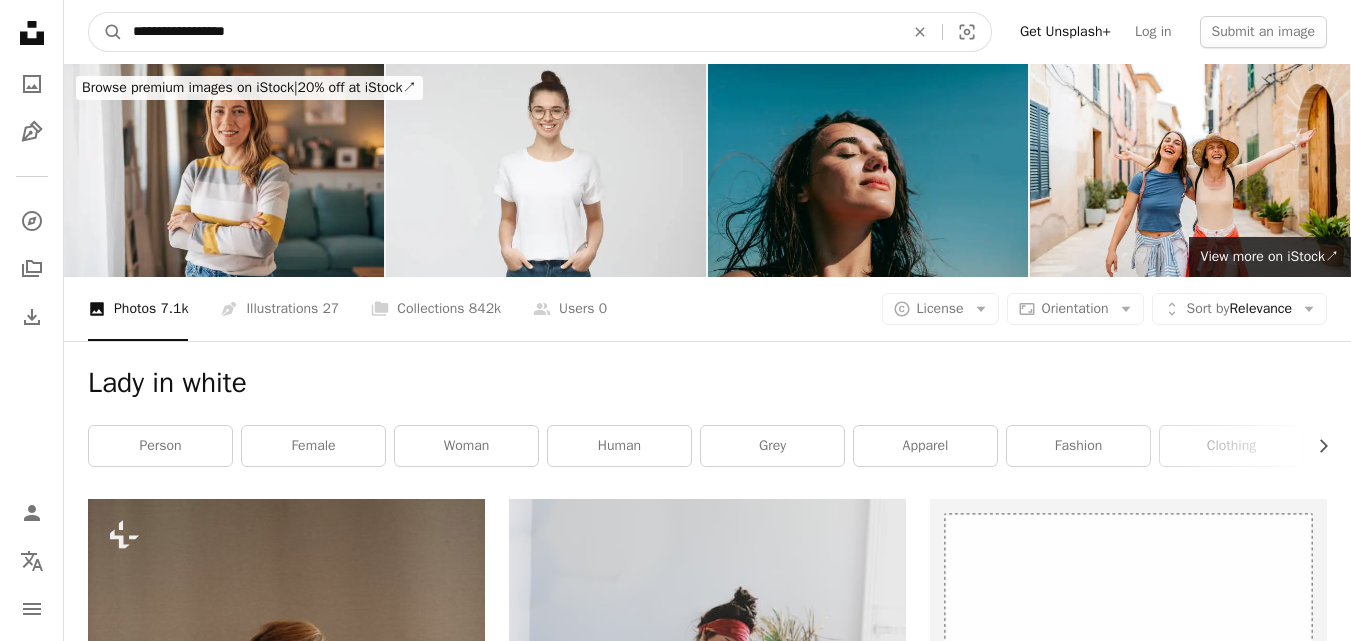 type on "**********" 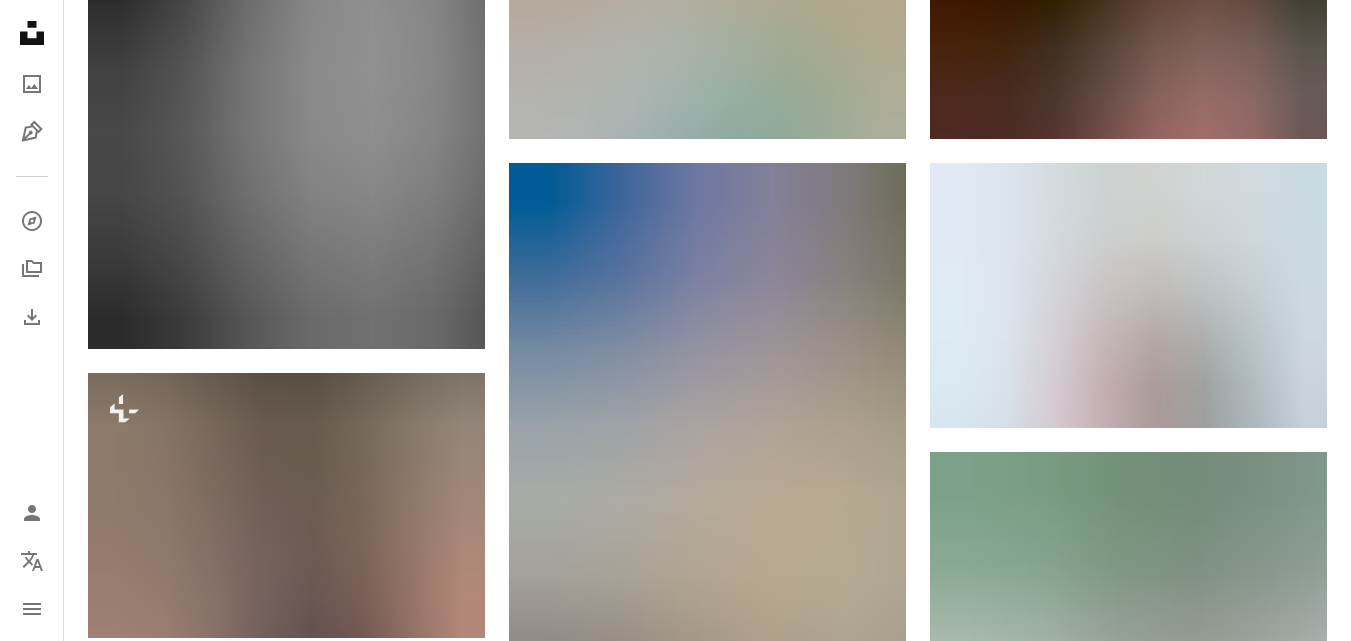 scroll, scrollTop: 1681, scrollLeft: 0, axis: vertical 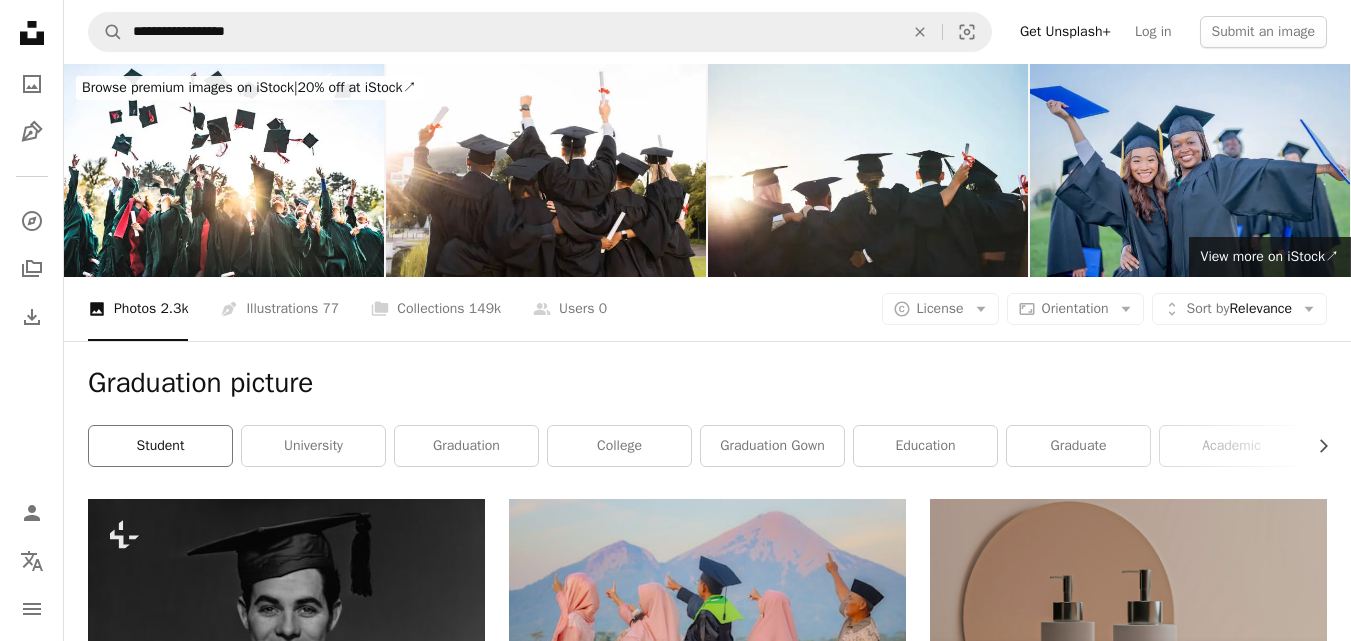 click on "student" at bounding box center [160, 446] 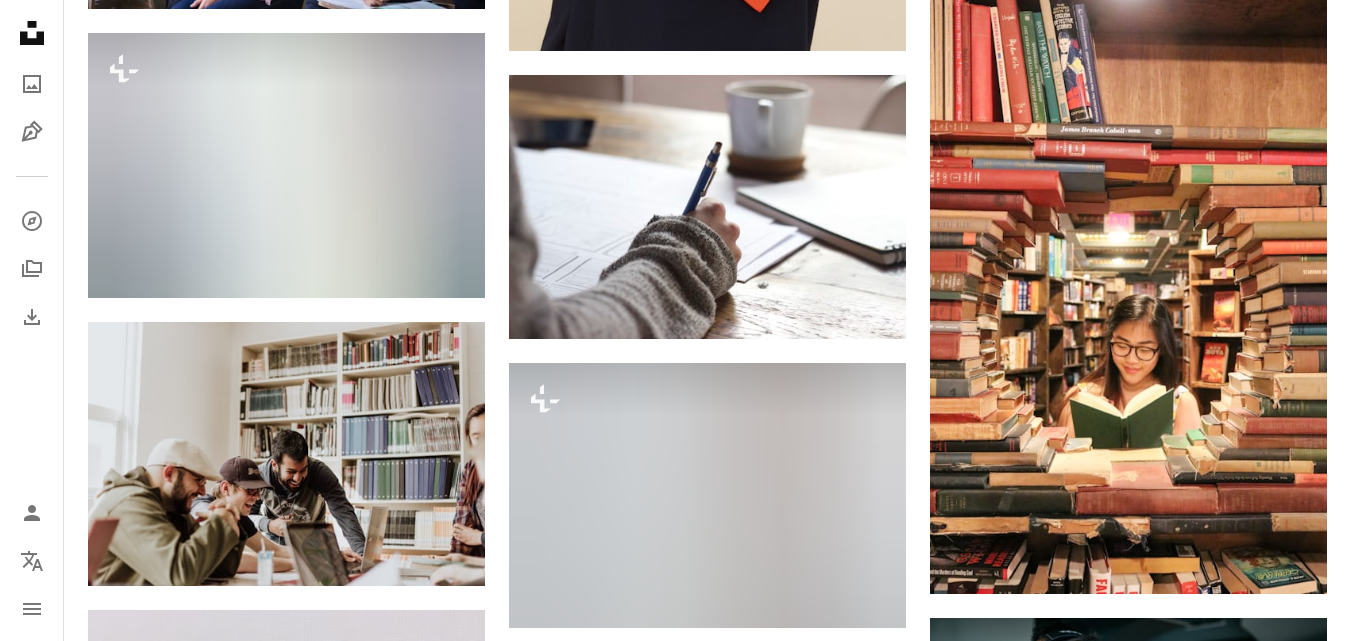 scroll, scrollTop: 0, scrollLeft: 0, axis: both 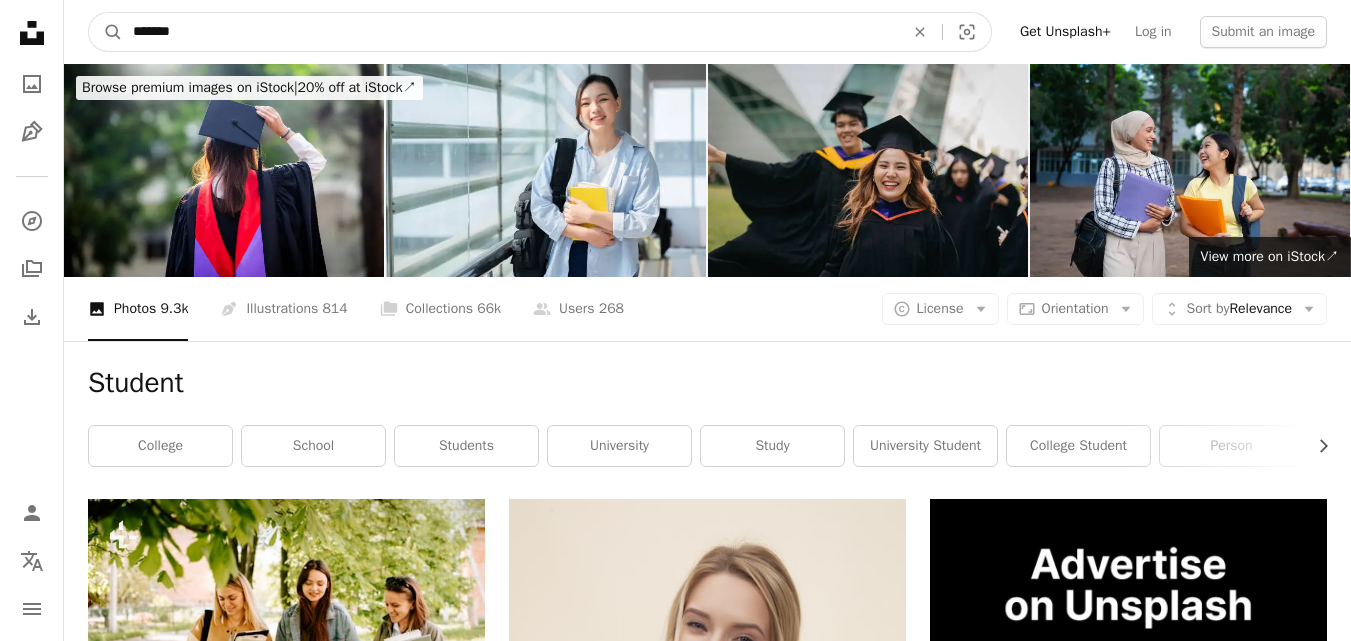 drag, startPoint x: 338, startPoint y: 39, endPoint x: 0, endPoint y: 0, distance: 340.24255 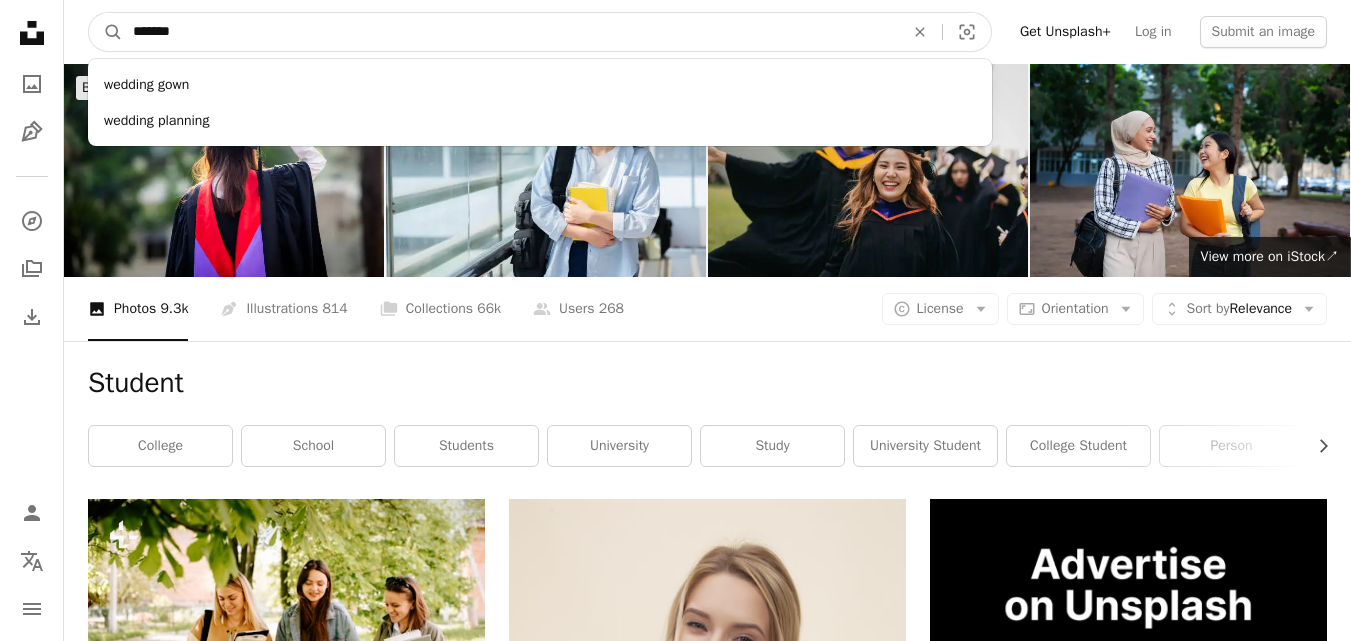 type on "*******" 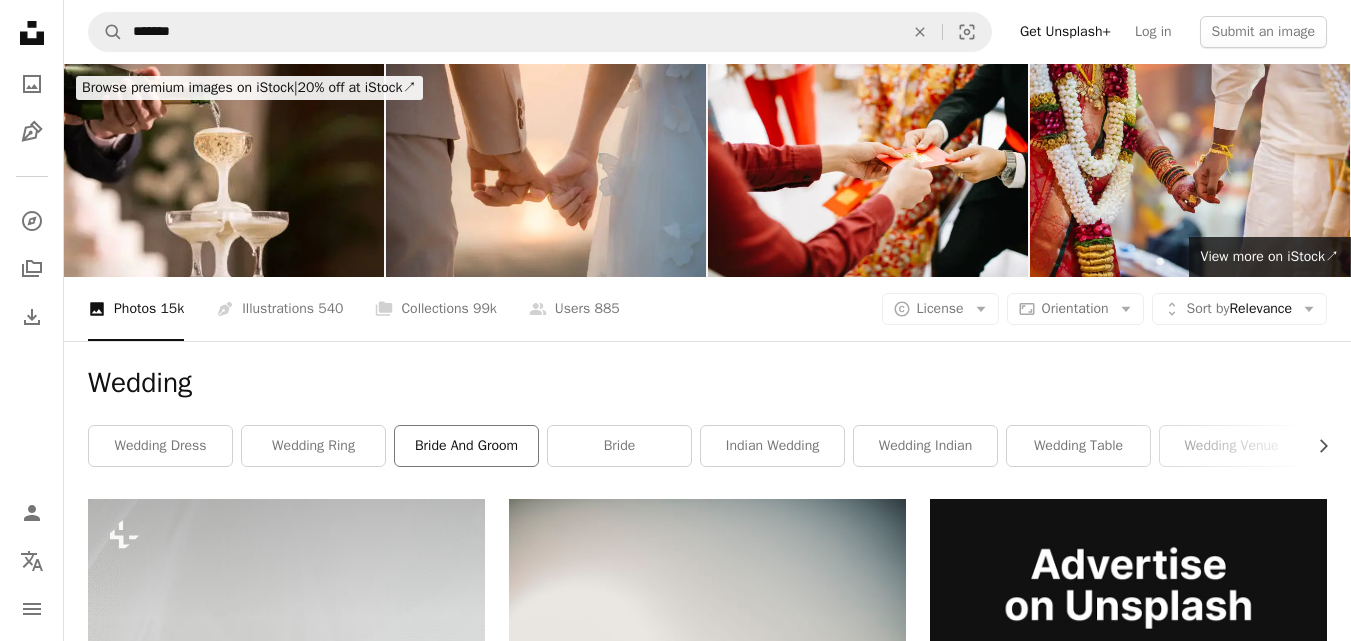 click on "bride and groom" at bounding box center [466, 446] 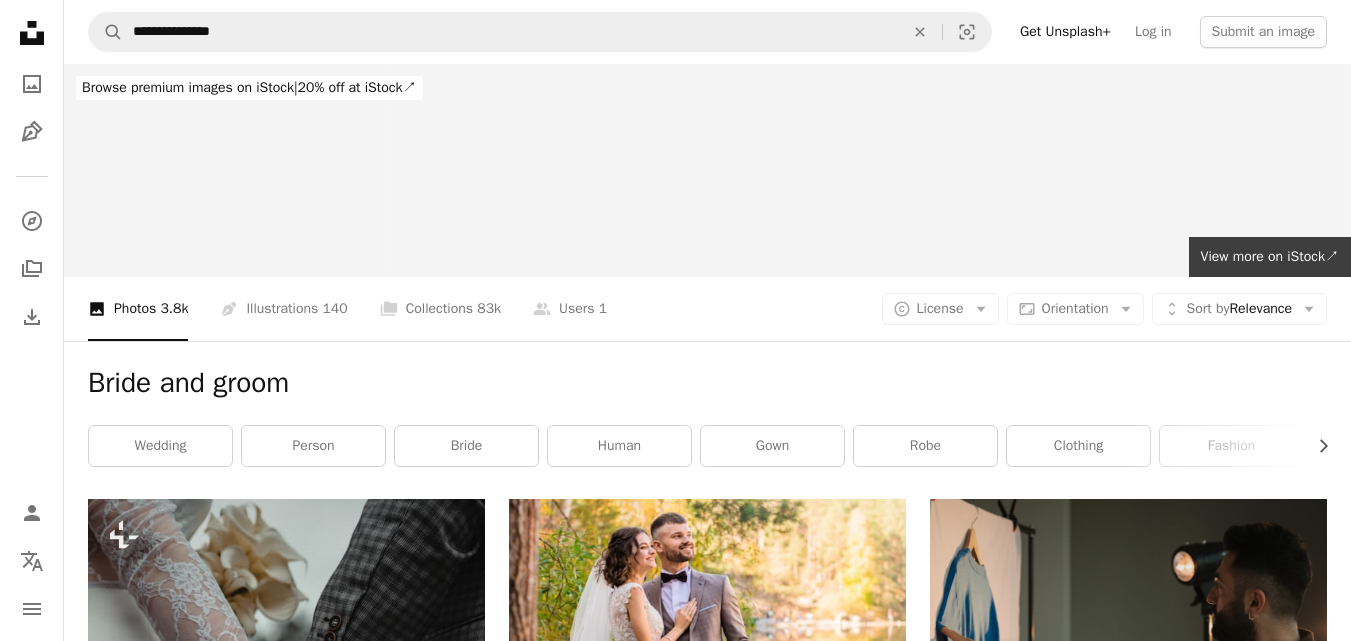 scroll, scrollTop: 747, scrollLeft: 0, axis: vertical 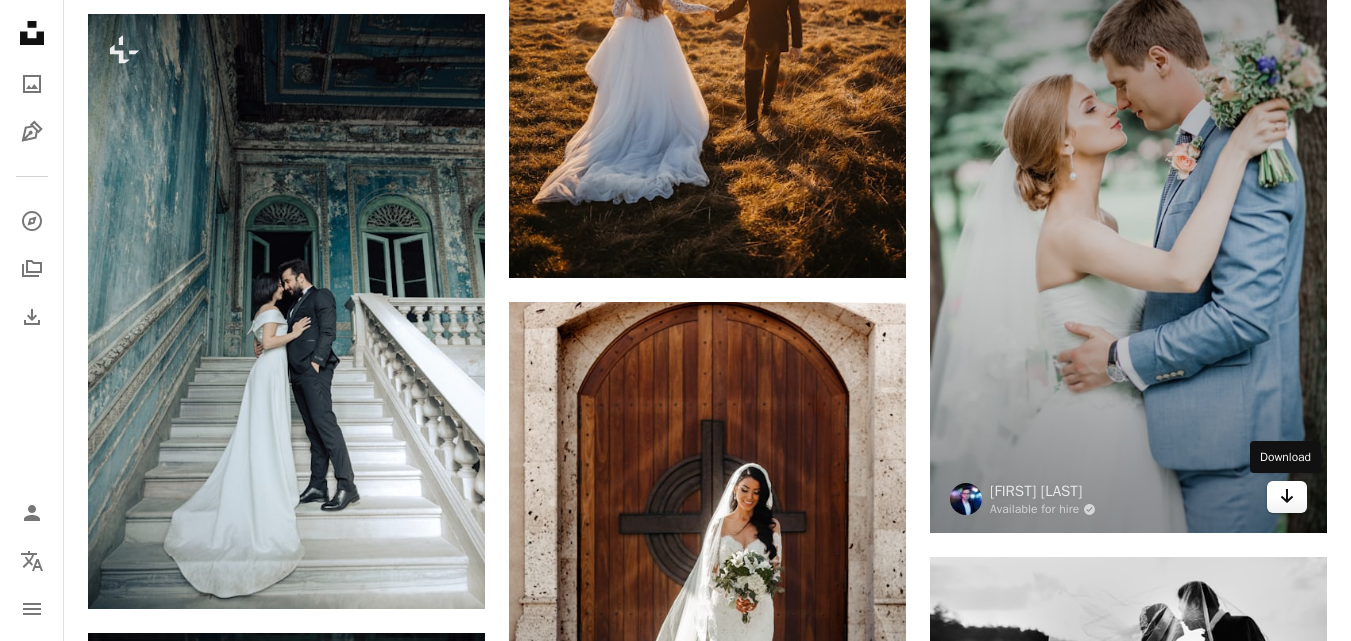 click 